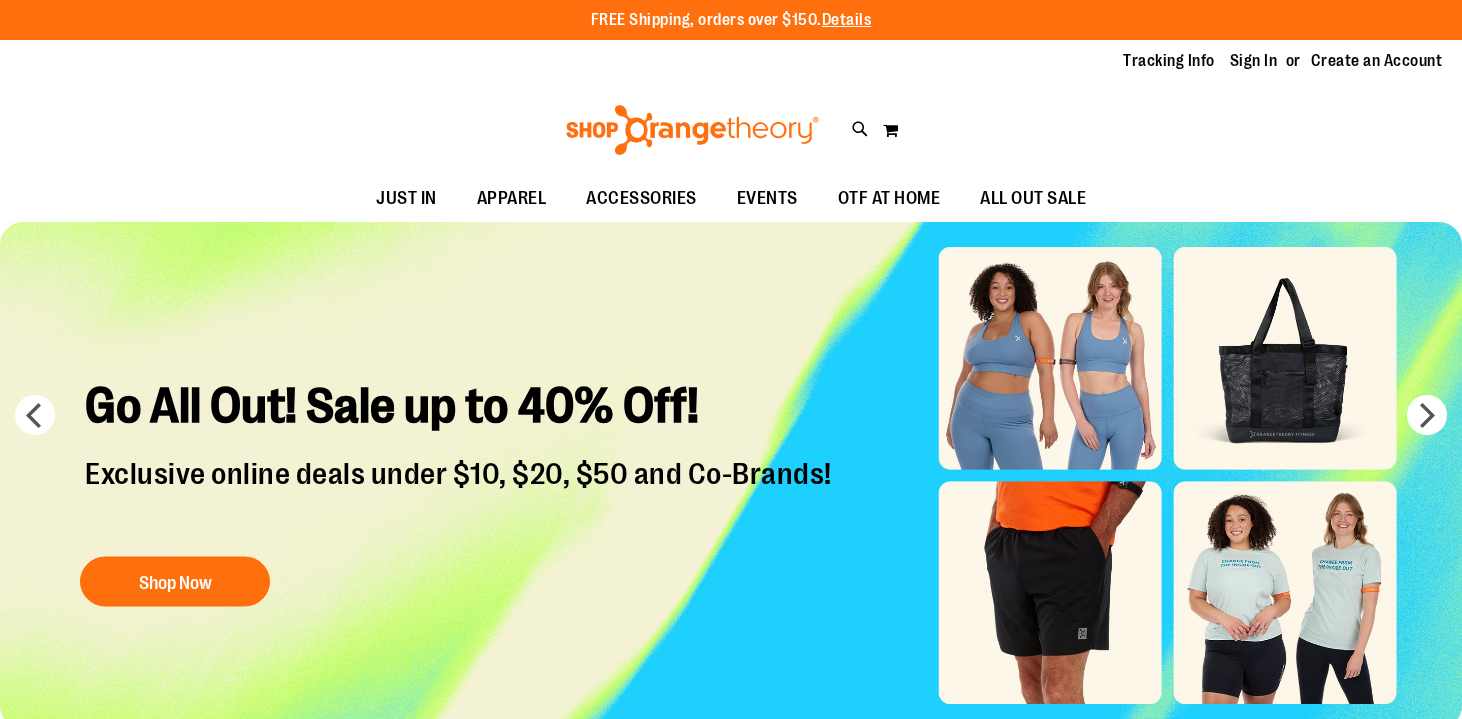 scroll, scrollTop: 0, scrollLeft: 0, axis: both 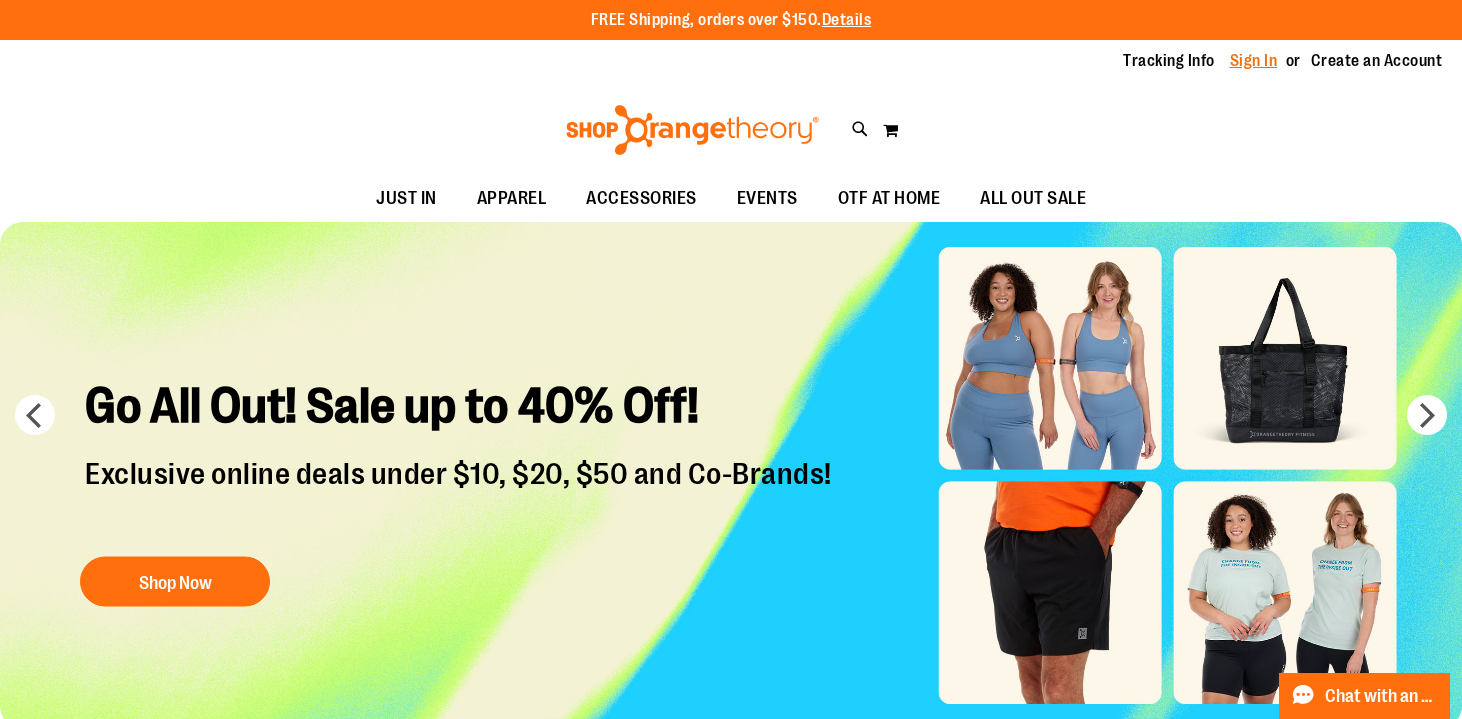 type on "**********" 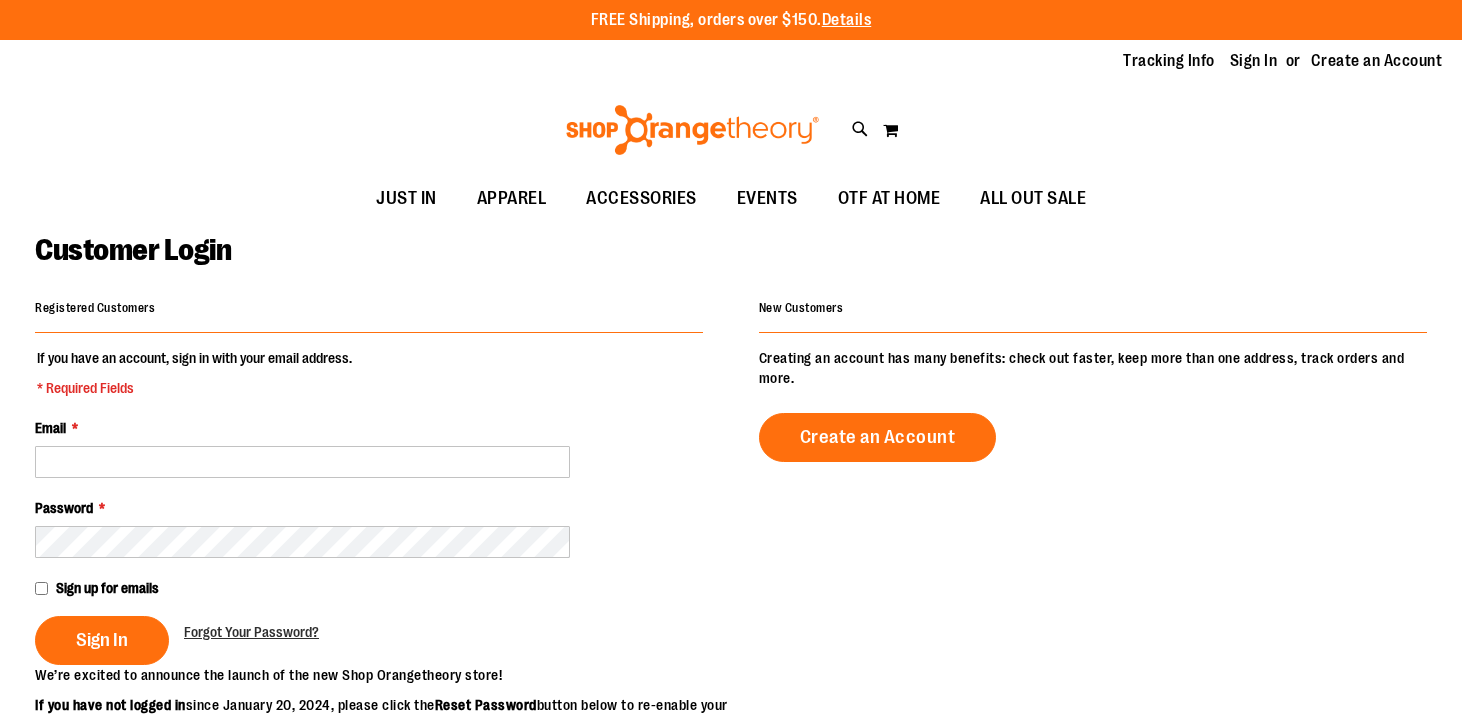scroll, scrollTop: 0, scrollLeft: 0, axis: both 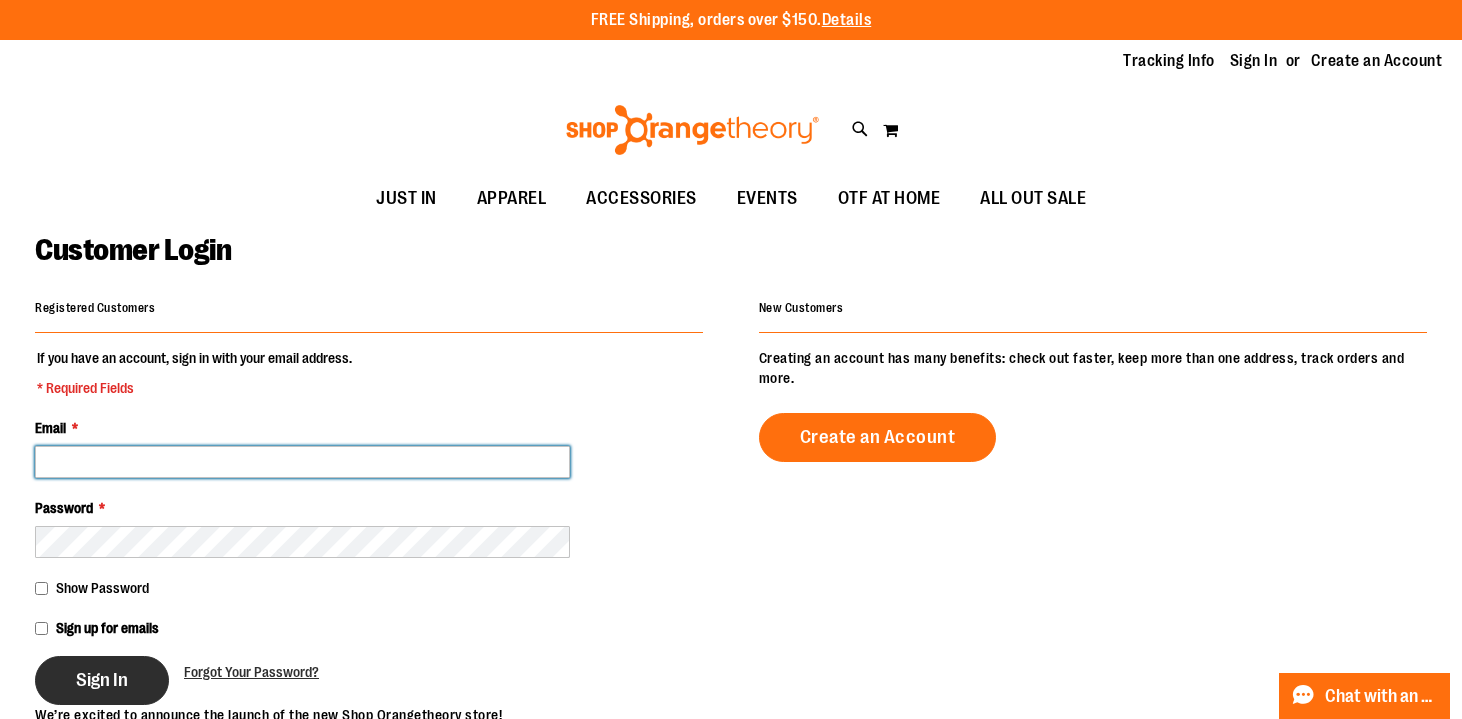 type on "**********" 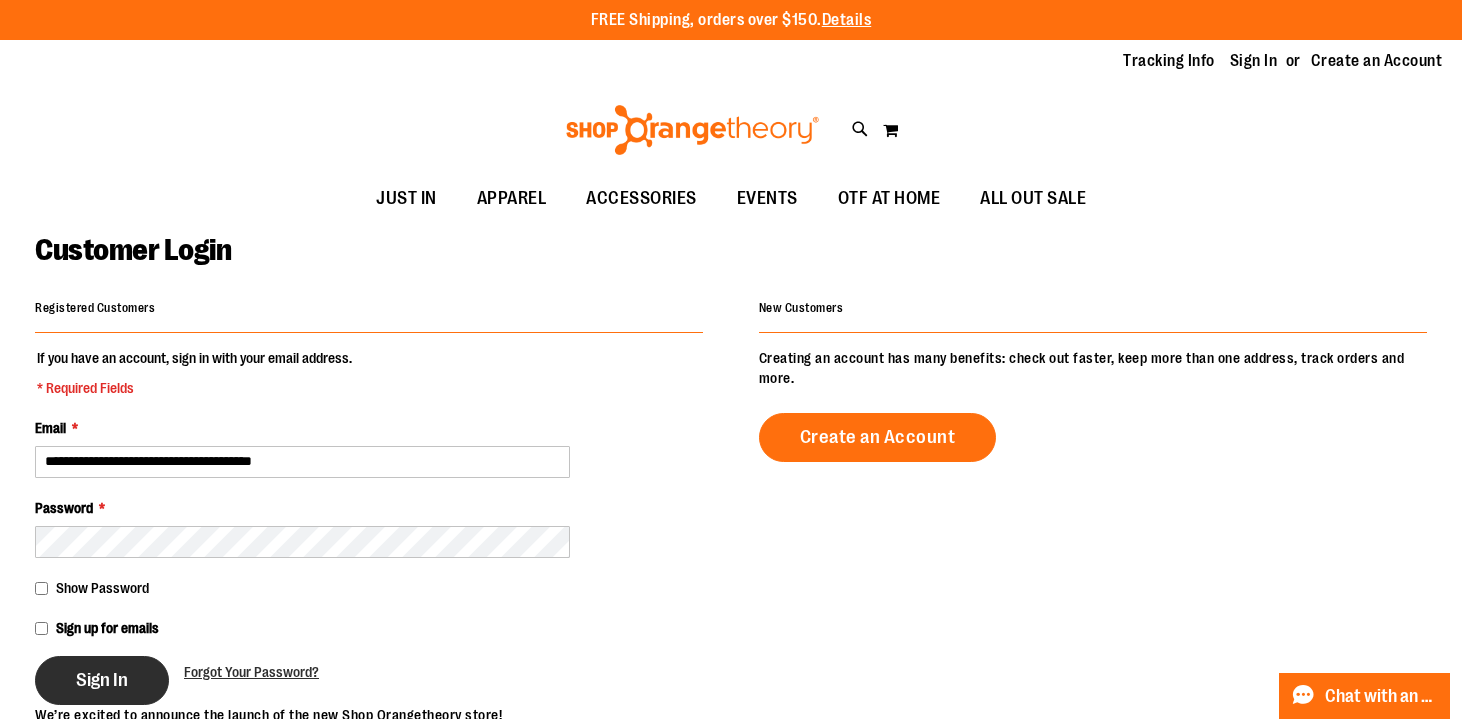 type on "**********" 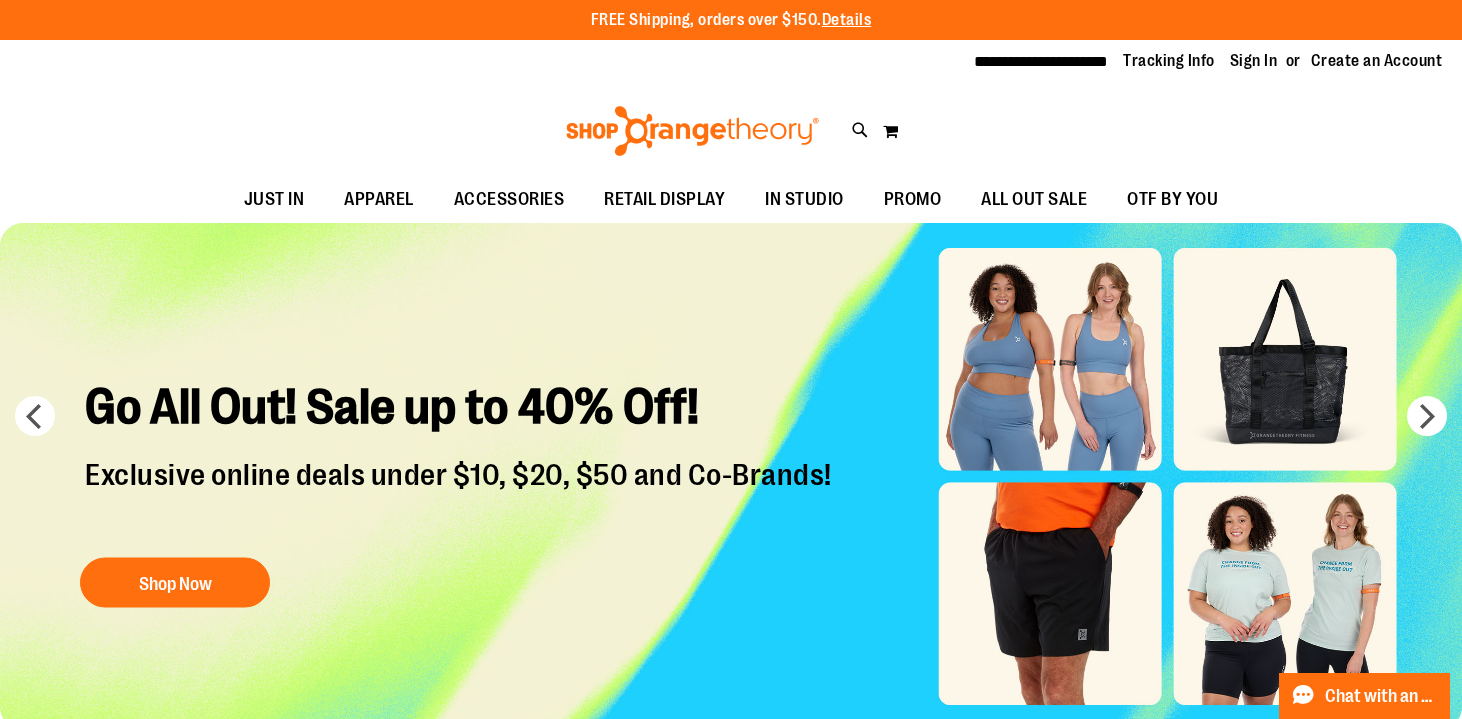 scroll, scrollTop: 0, scrollLeft: 0, axis: both 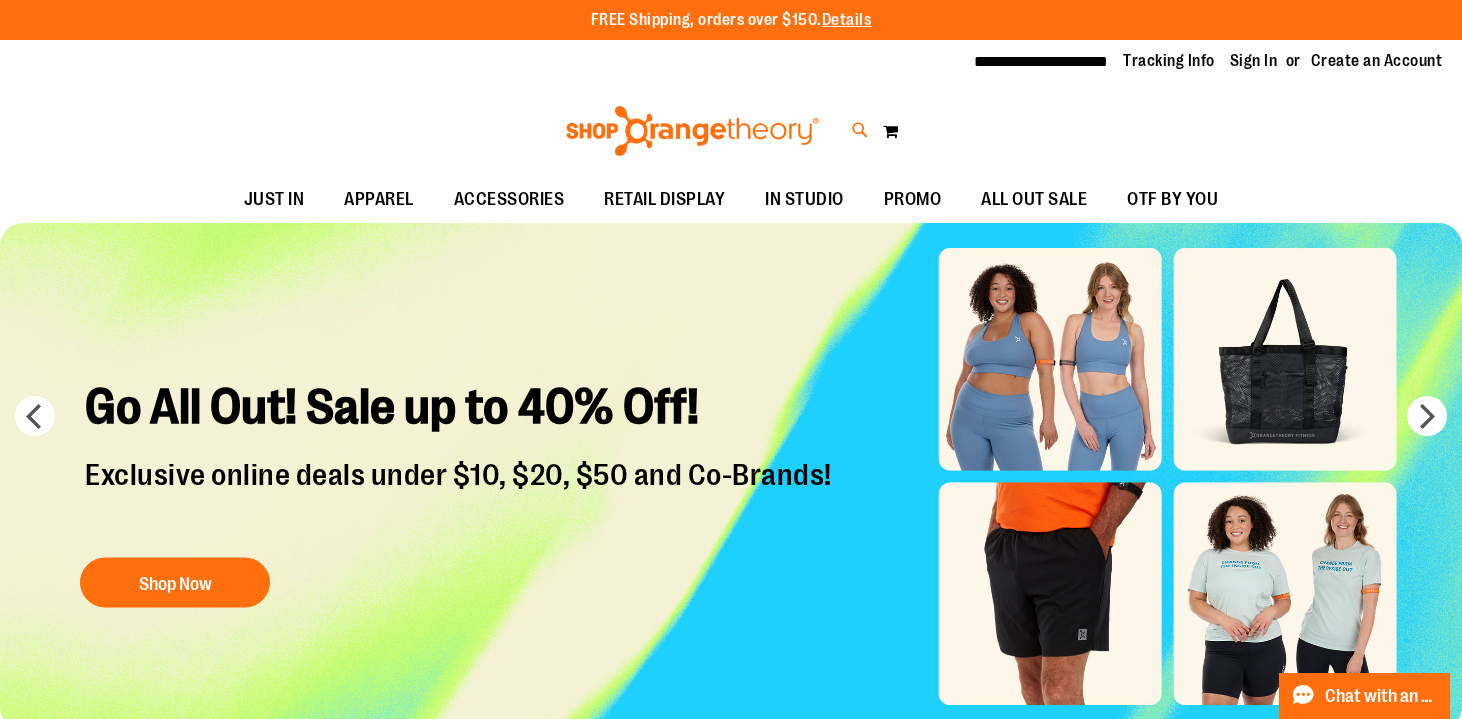 click at bounding box center (860, 130) 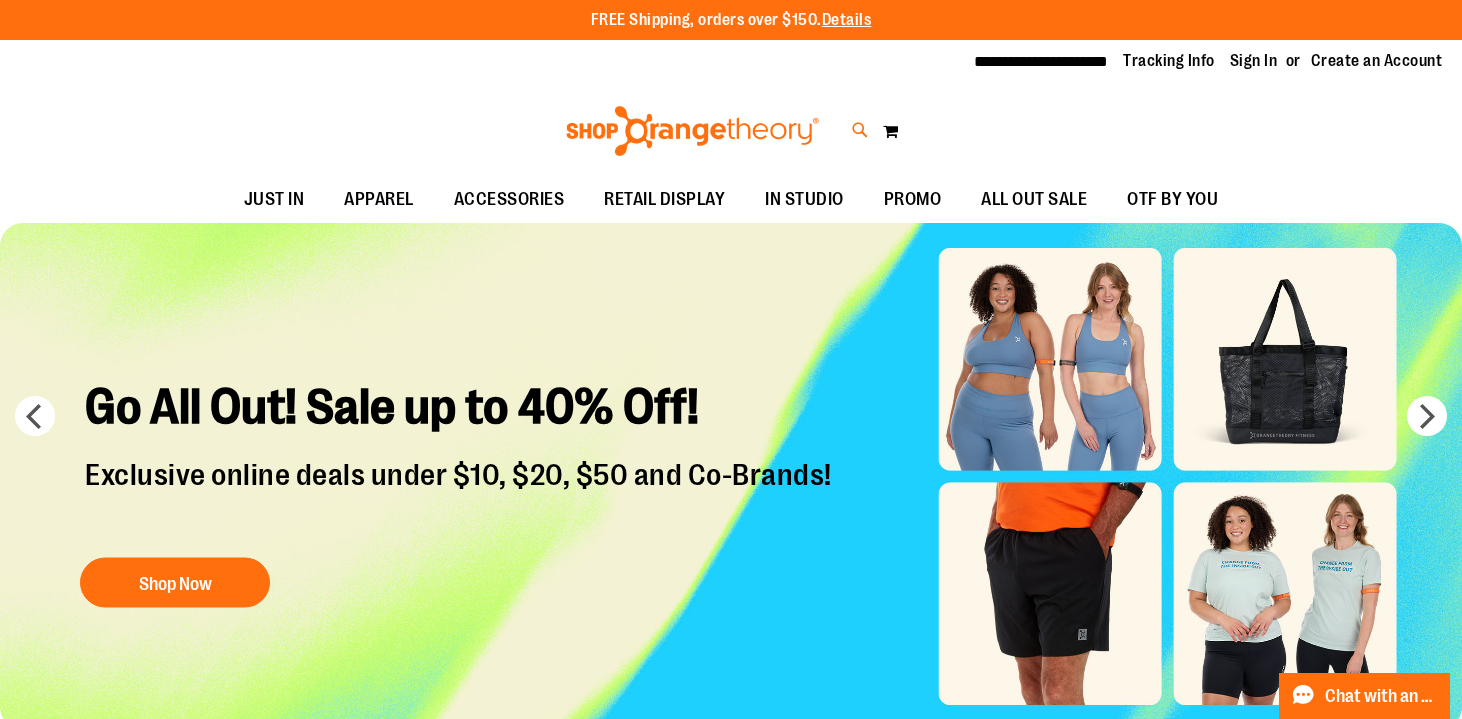 type on "****" 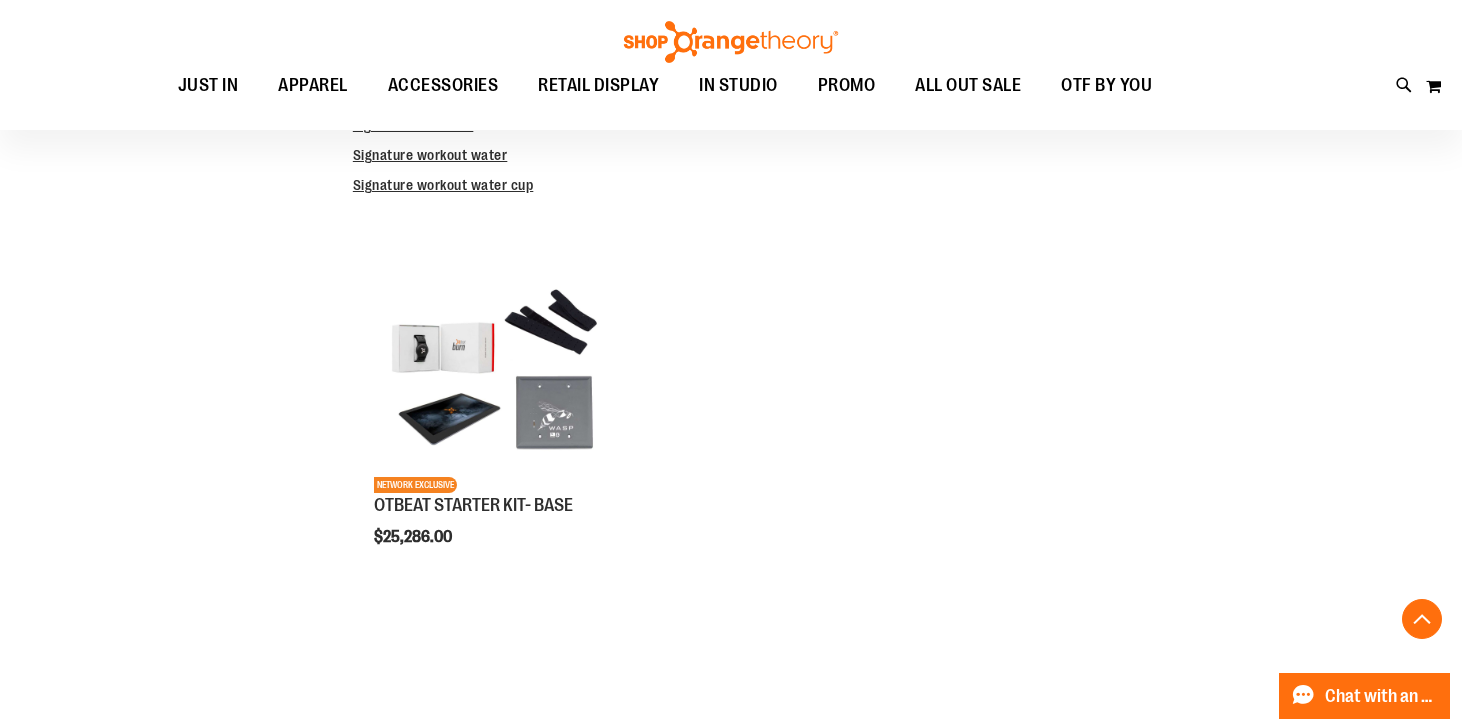 scroll, scrollTop: 634, scrollLeft: 0, axis: vertical 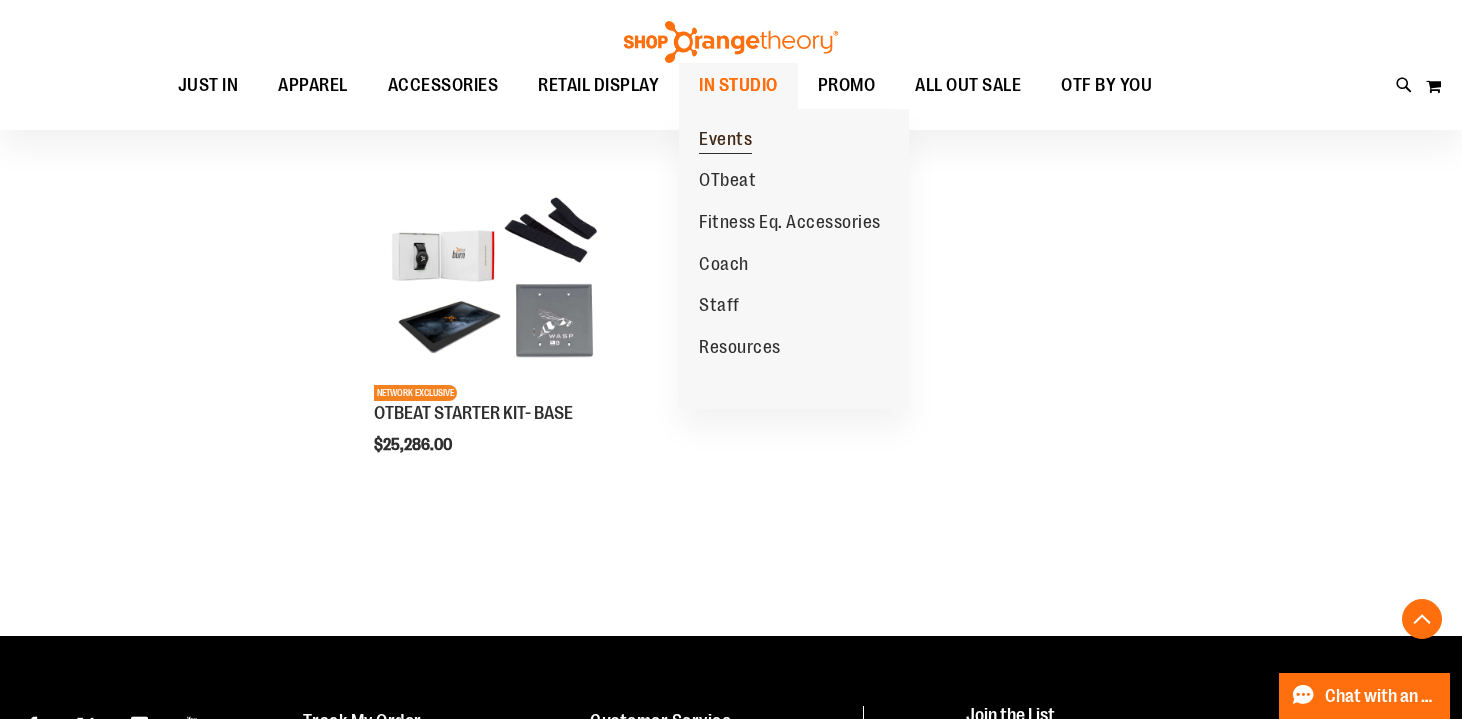 type on "**********" 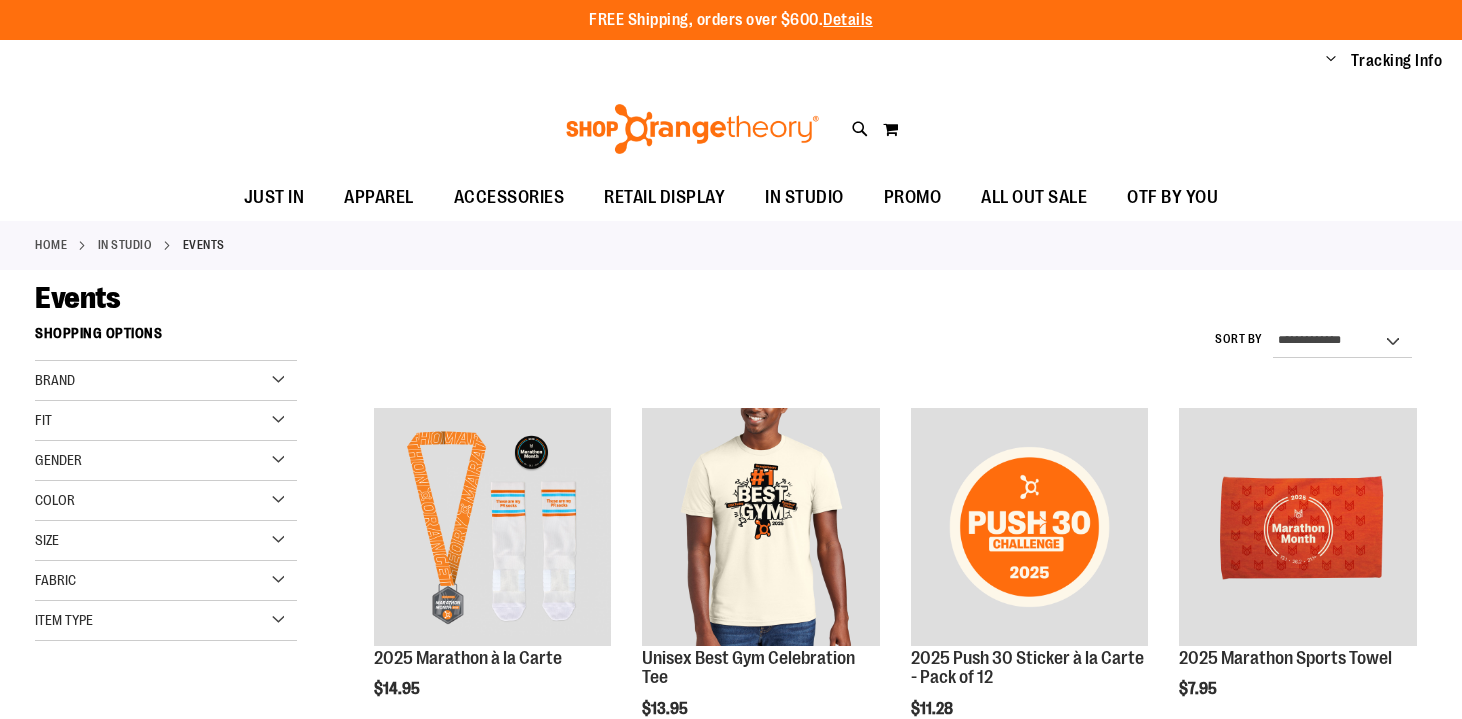 scroll, scrollTop: 0, scrollLeft: 0, axis: both 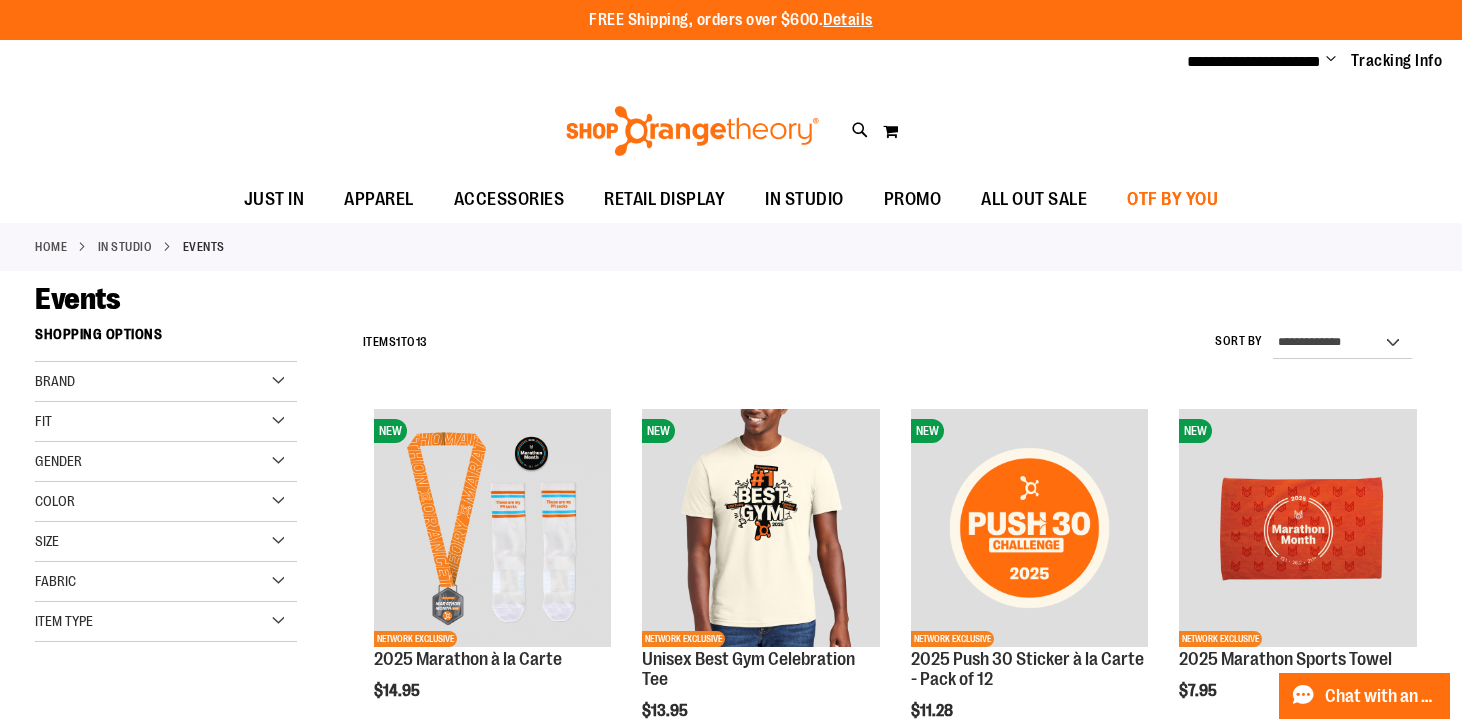 type on "**********" 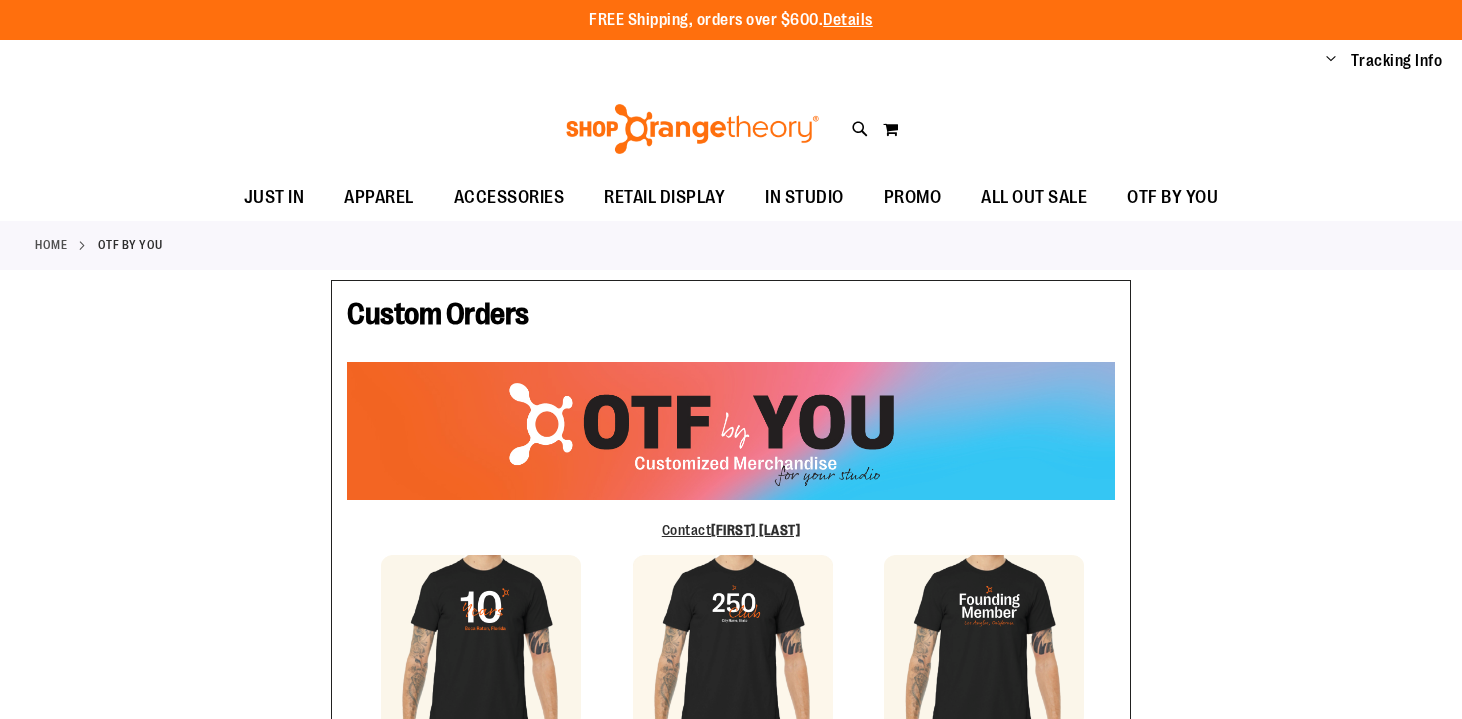 scroll, scrollTop: 0, scrollLeft: 0, axis: both 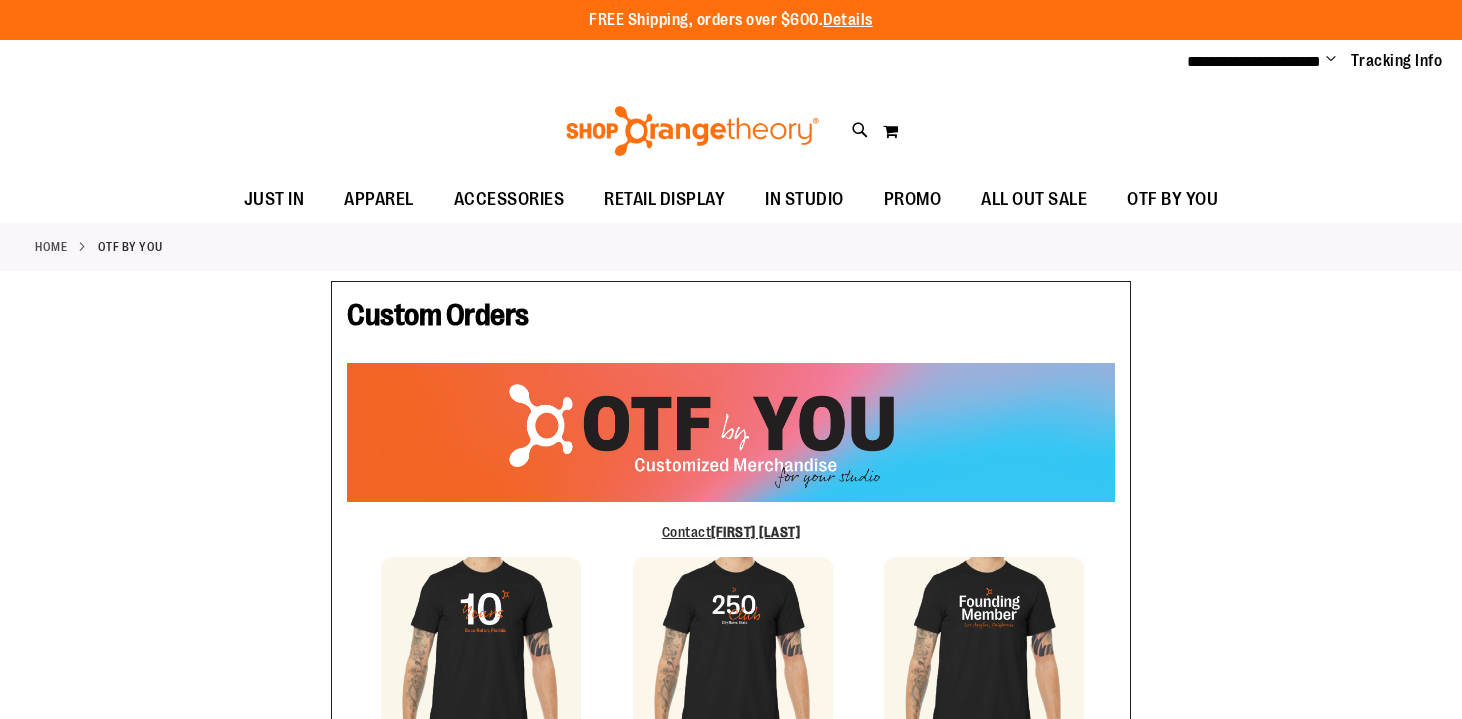 type on "******" 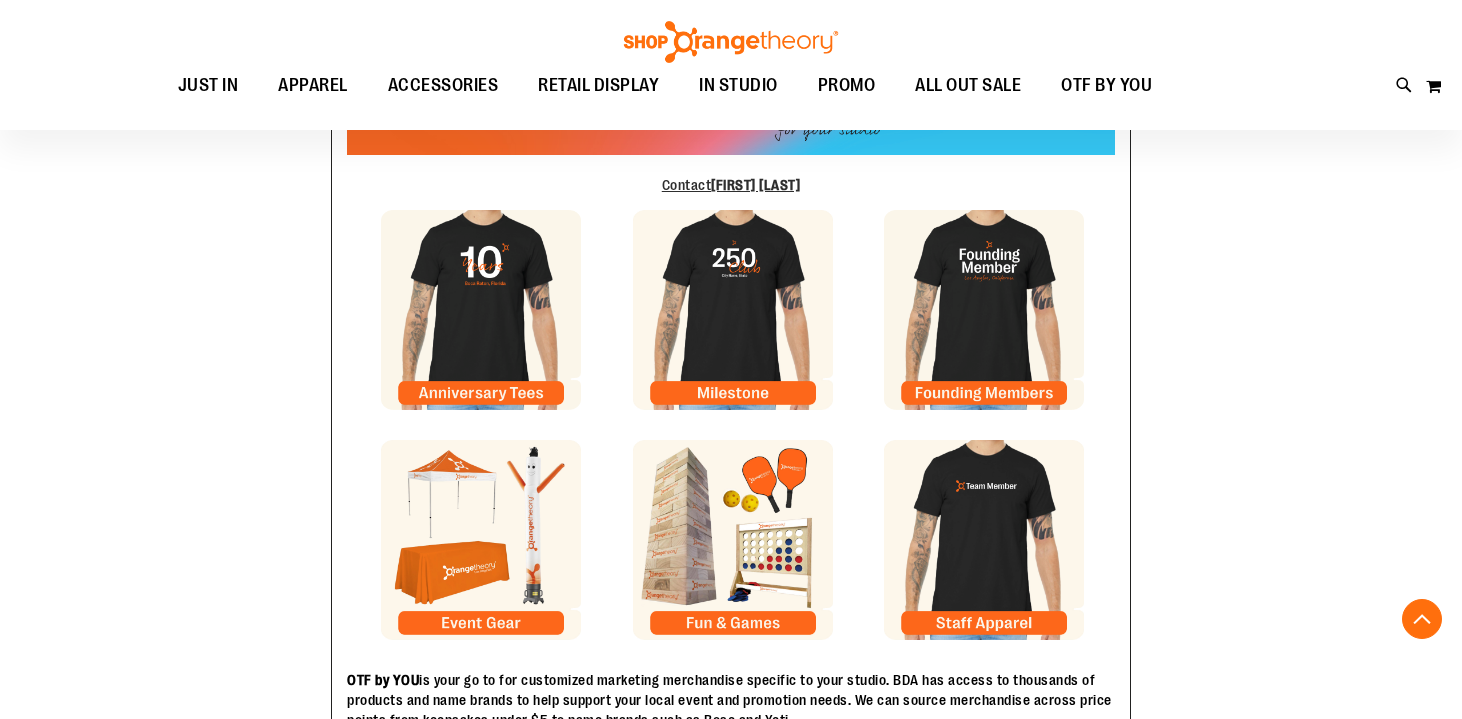 scroll, scrollTop: 348, scrollLeft: 0, axis: vertical 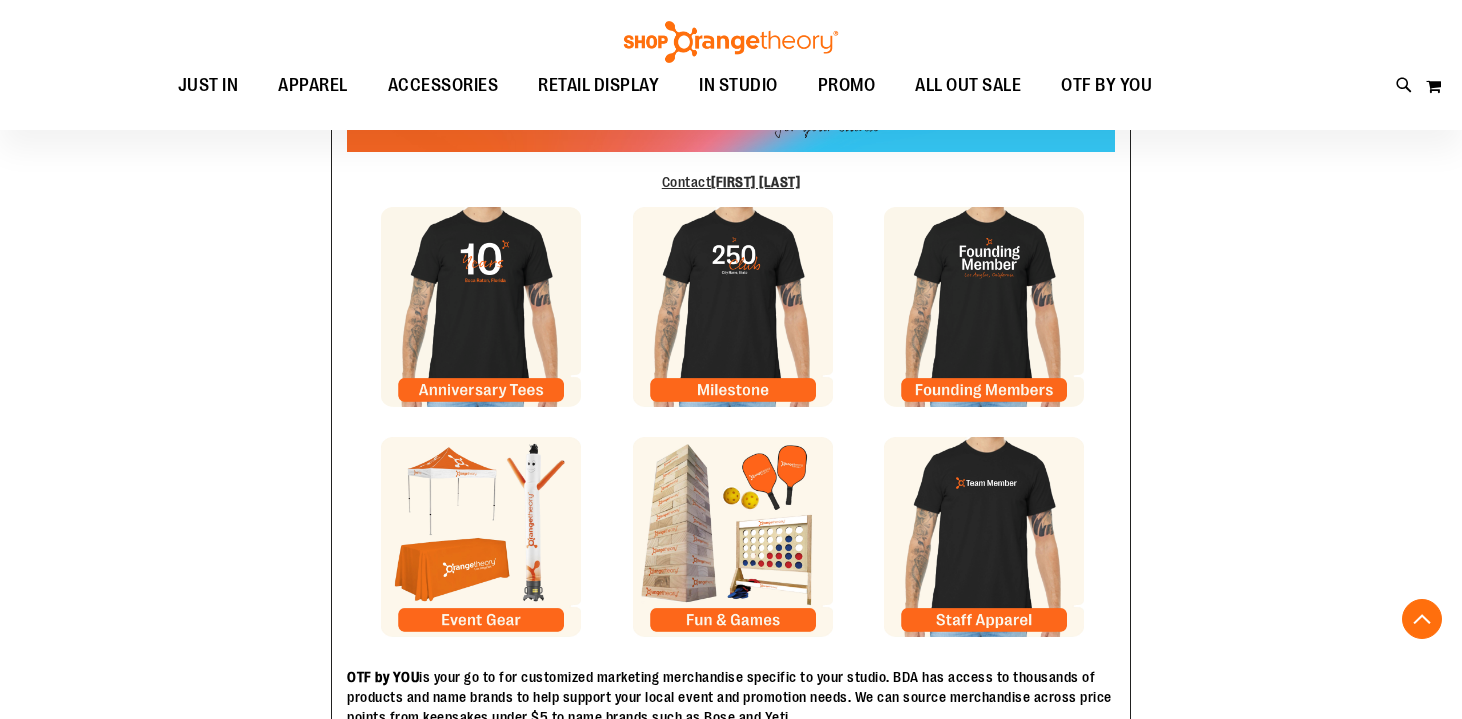 type on "**********" 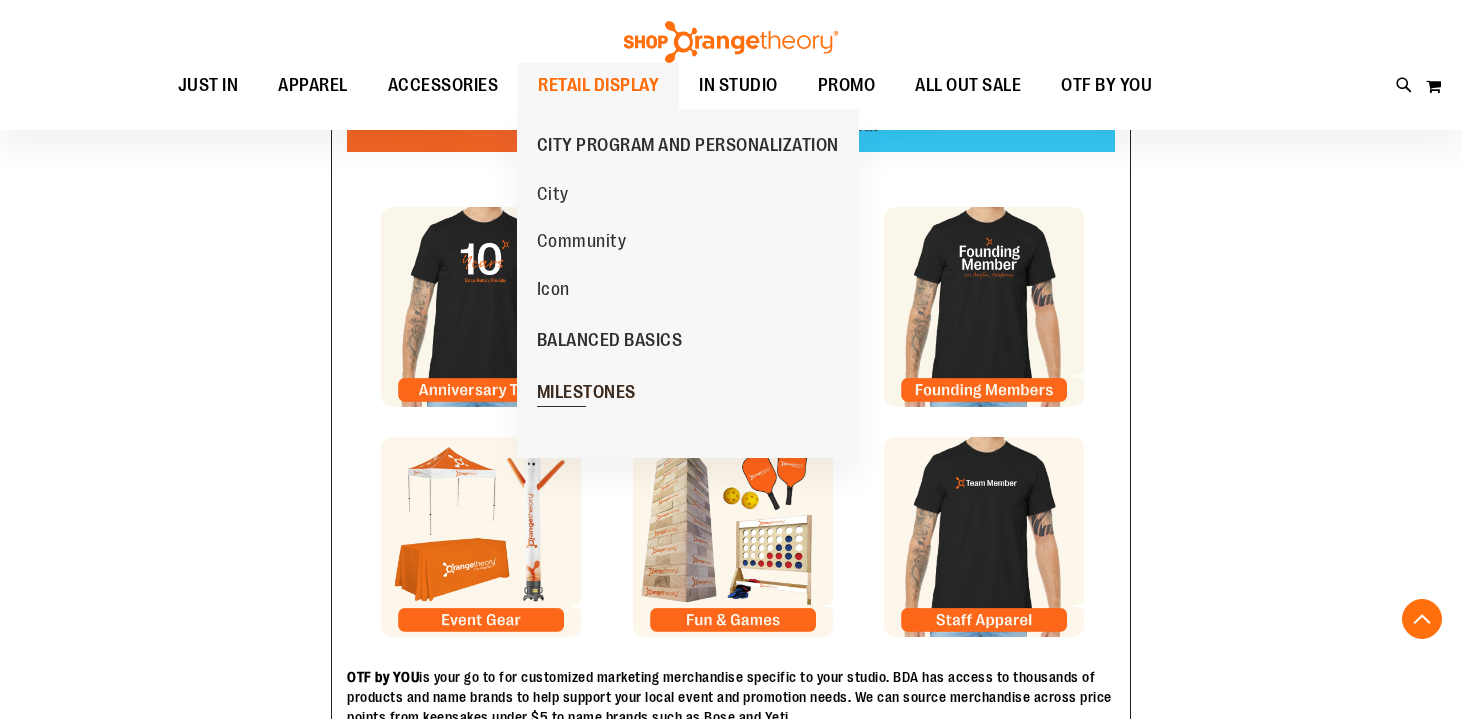 click on "MILESTONES" at bounding box center (586, 394) 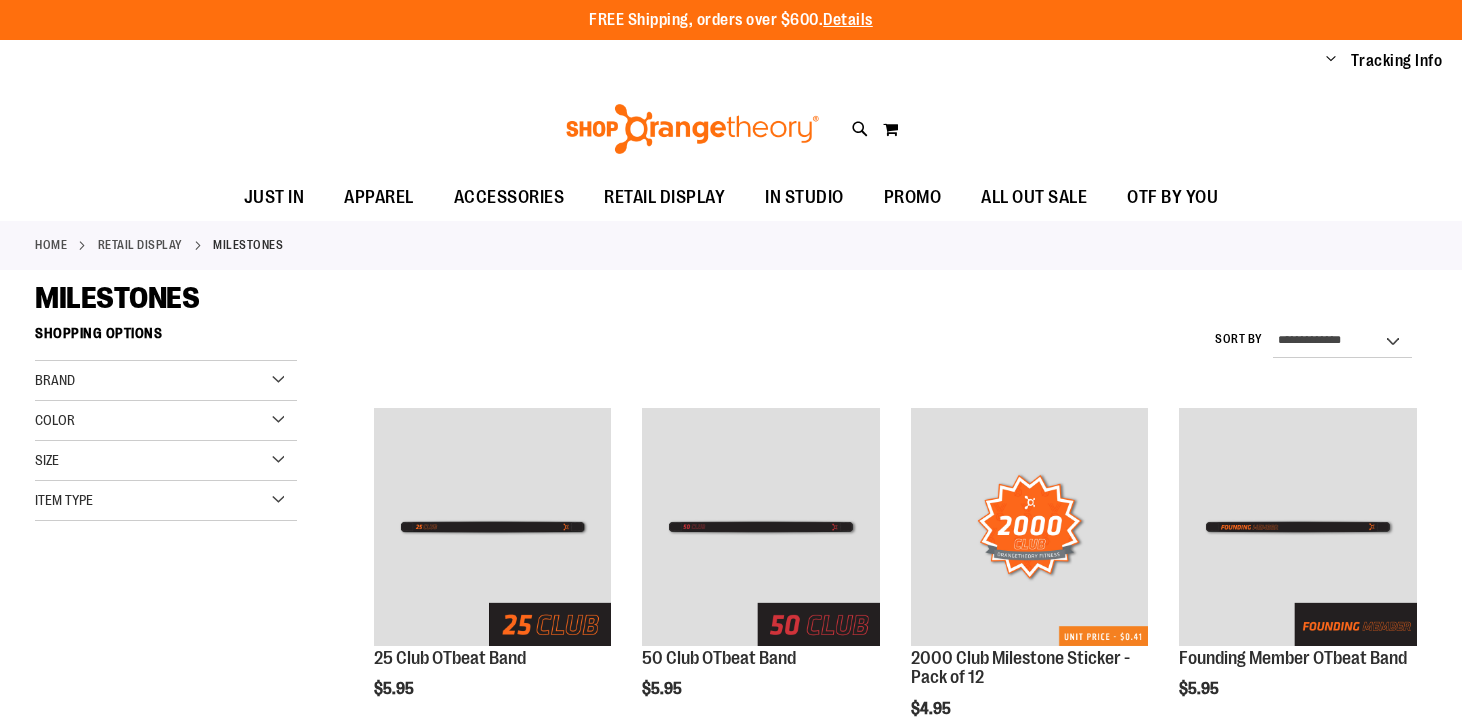 scroll, scrollTop: 0, scrollLeft: 0, axis: both 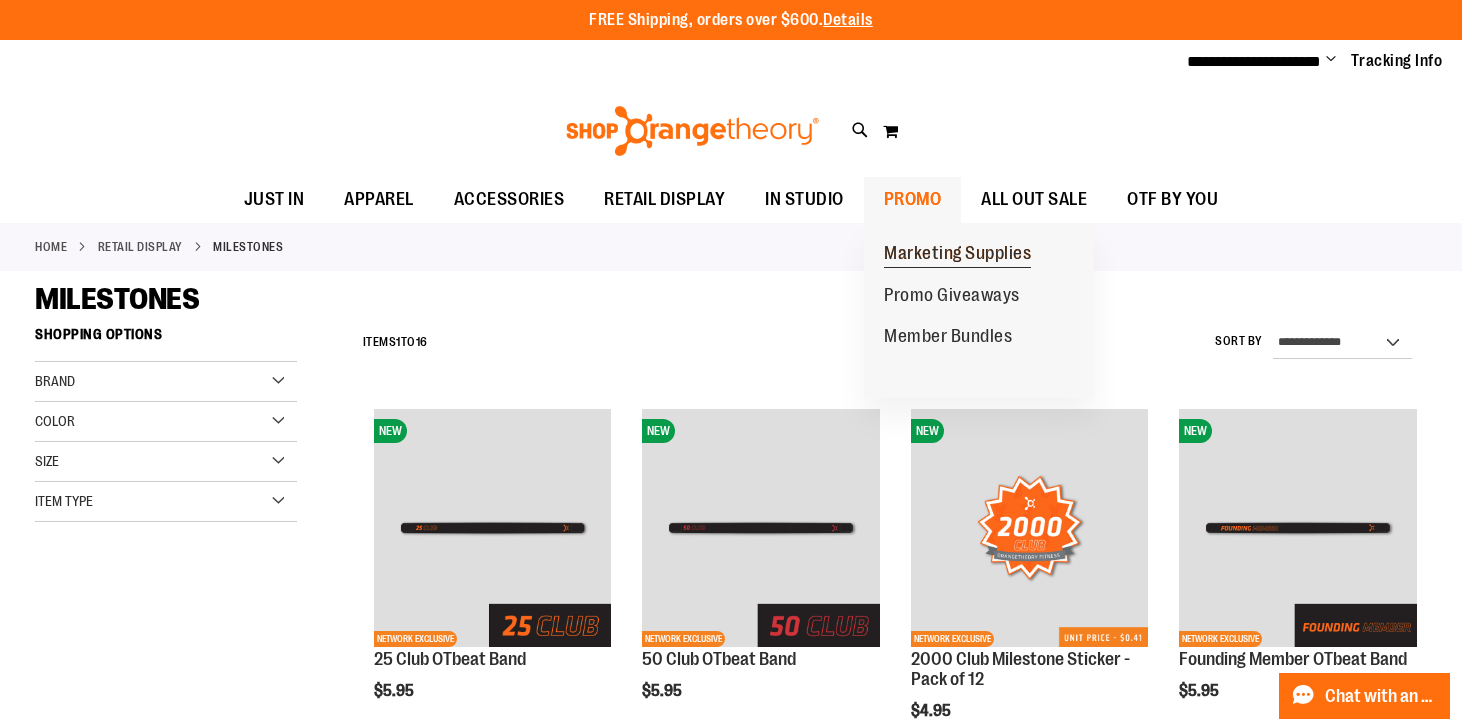 type on "**********" 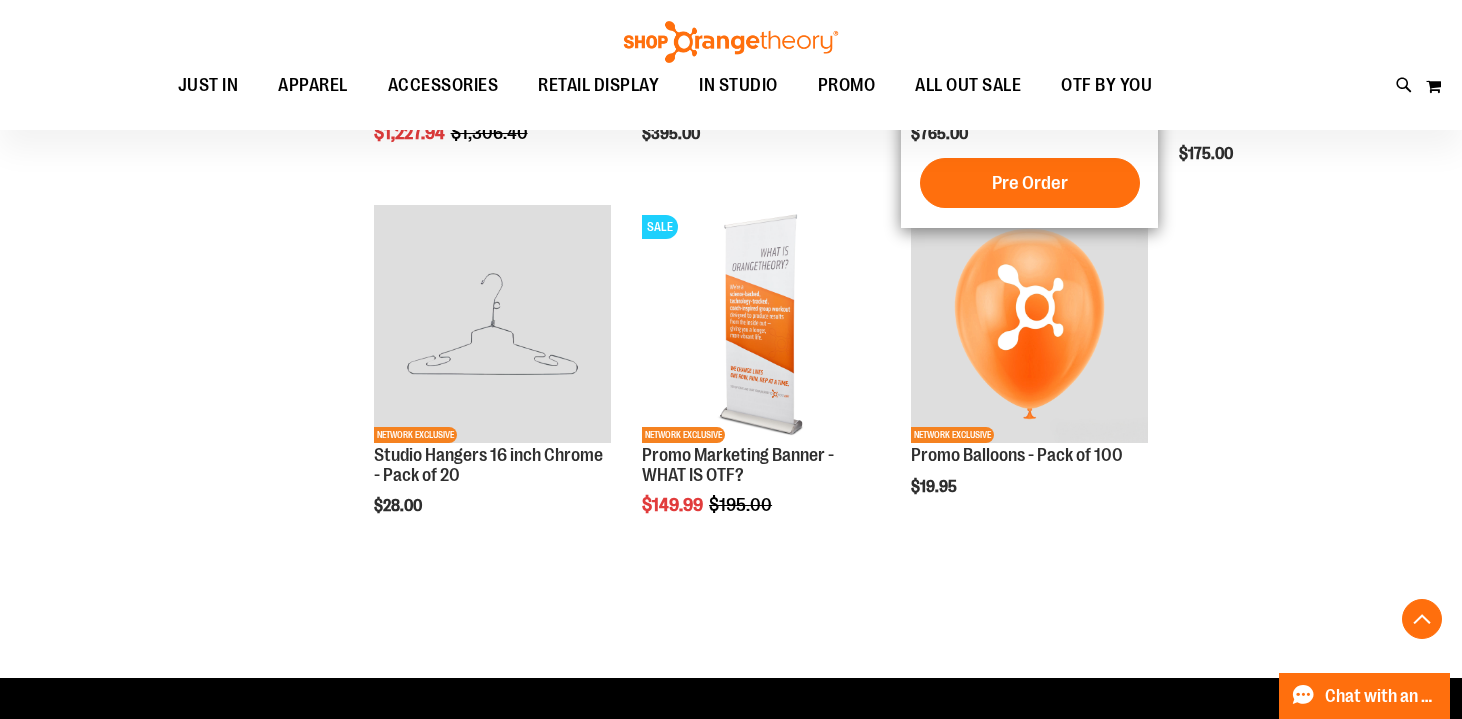 scroll, scrollTop: 649, scrollLeft: 0, axis: vertical 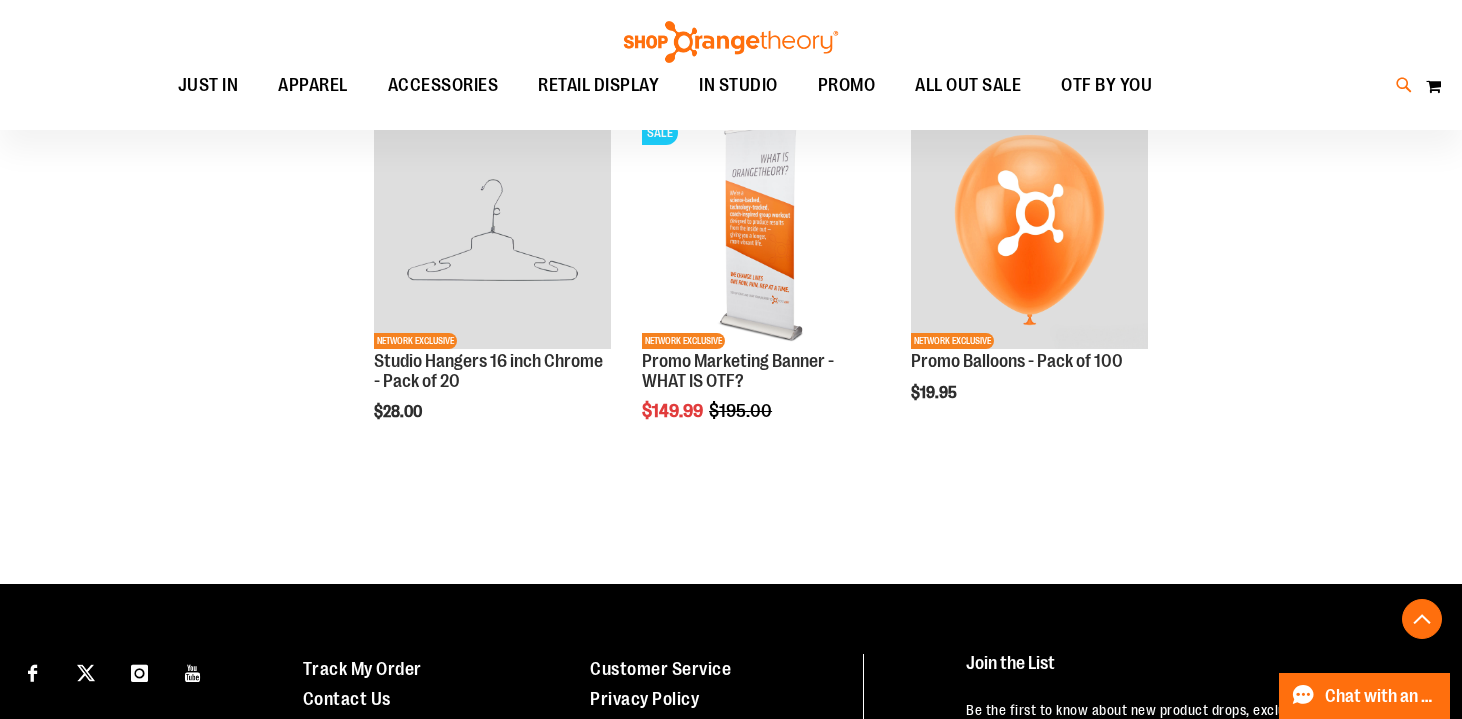 type on "**********" 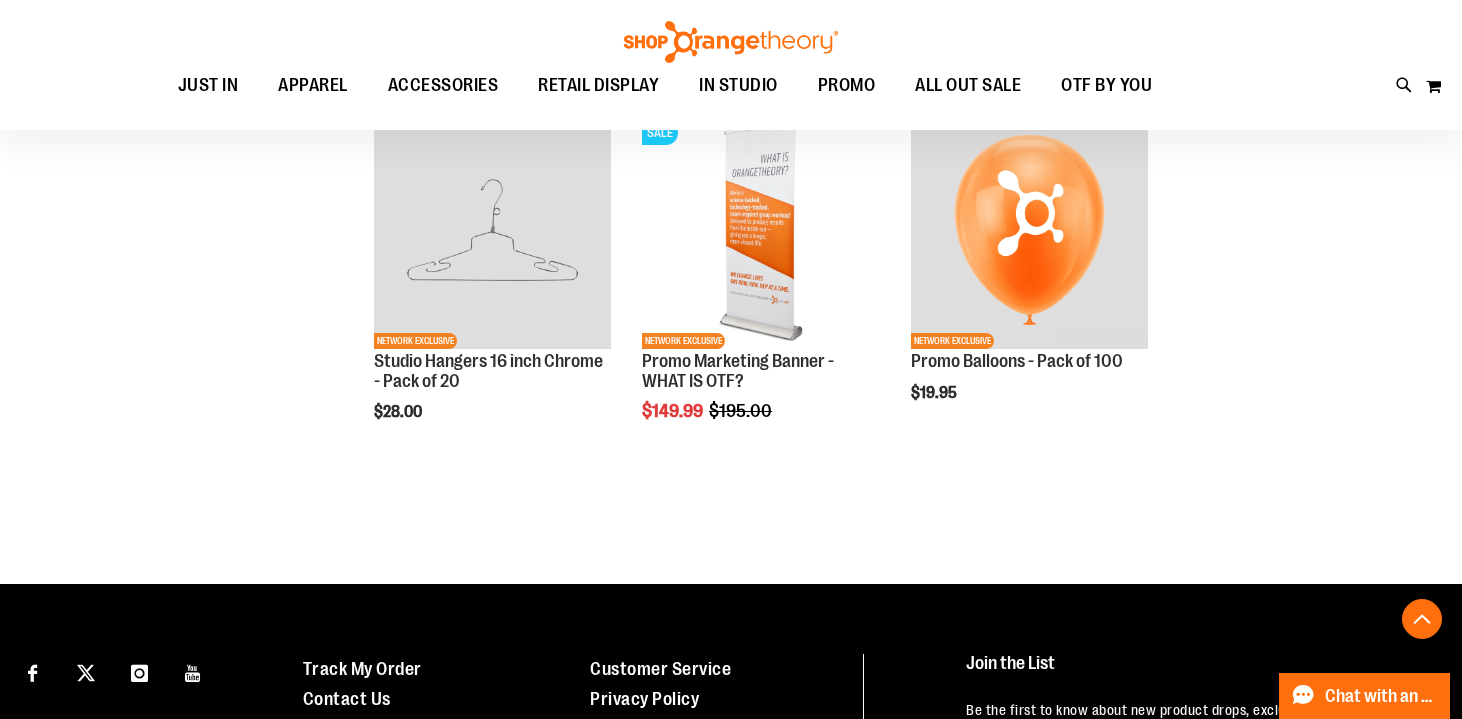 type on "*****" 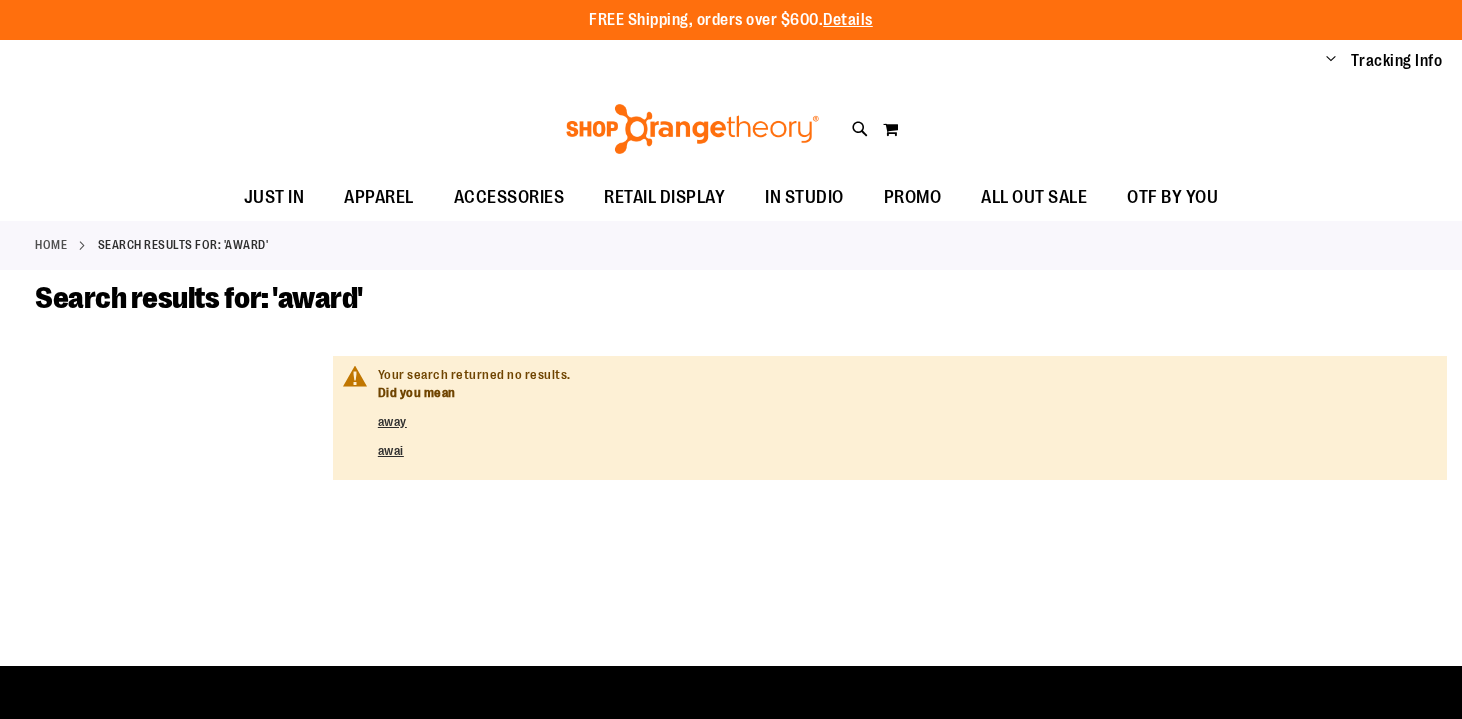 scroll, scrollTop: 0, scrollLeft: 0, axis: both 